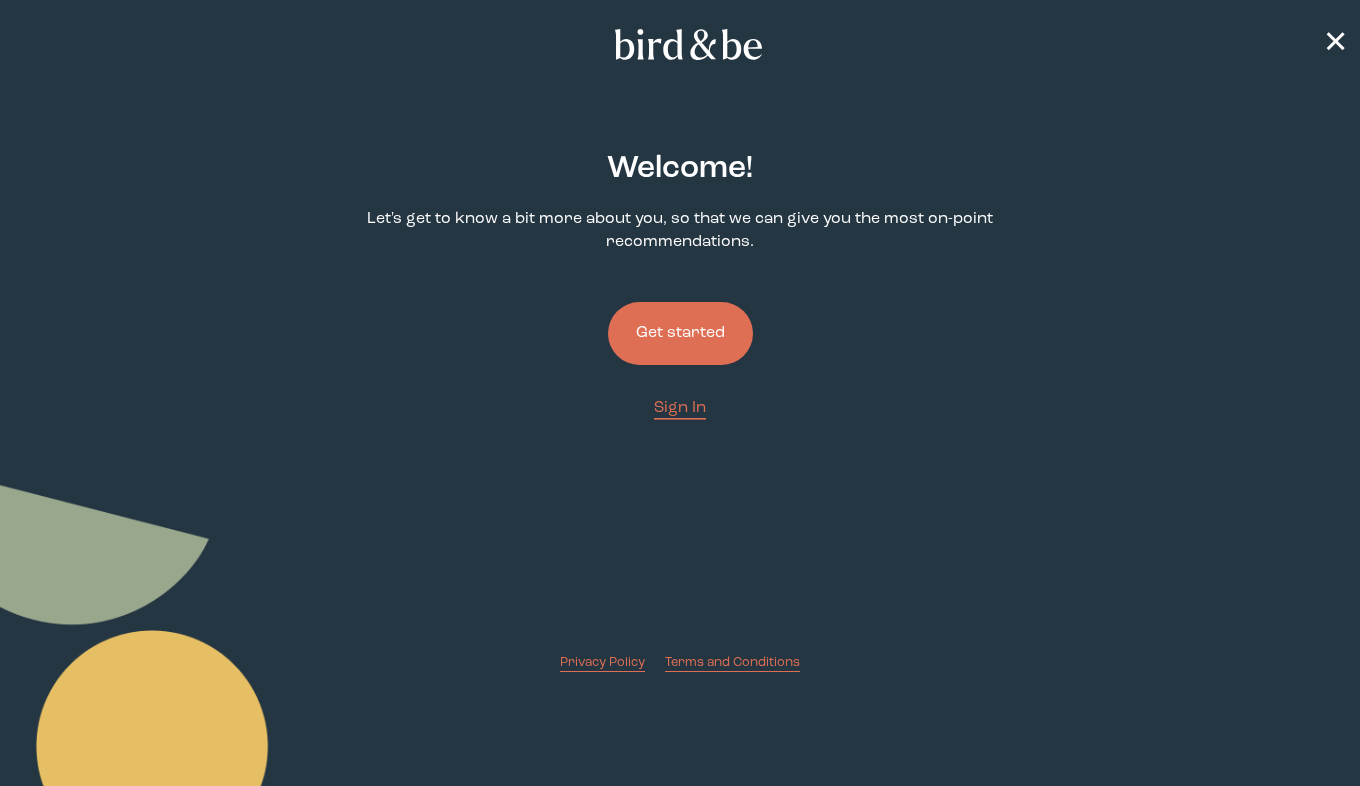 scroll, scrollTop: 0, scrollLeft: 0, axis: both 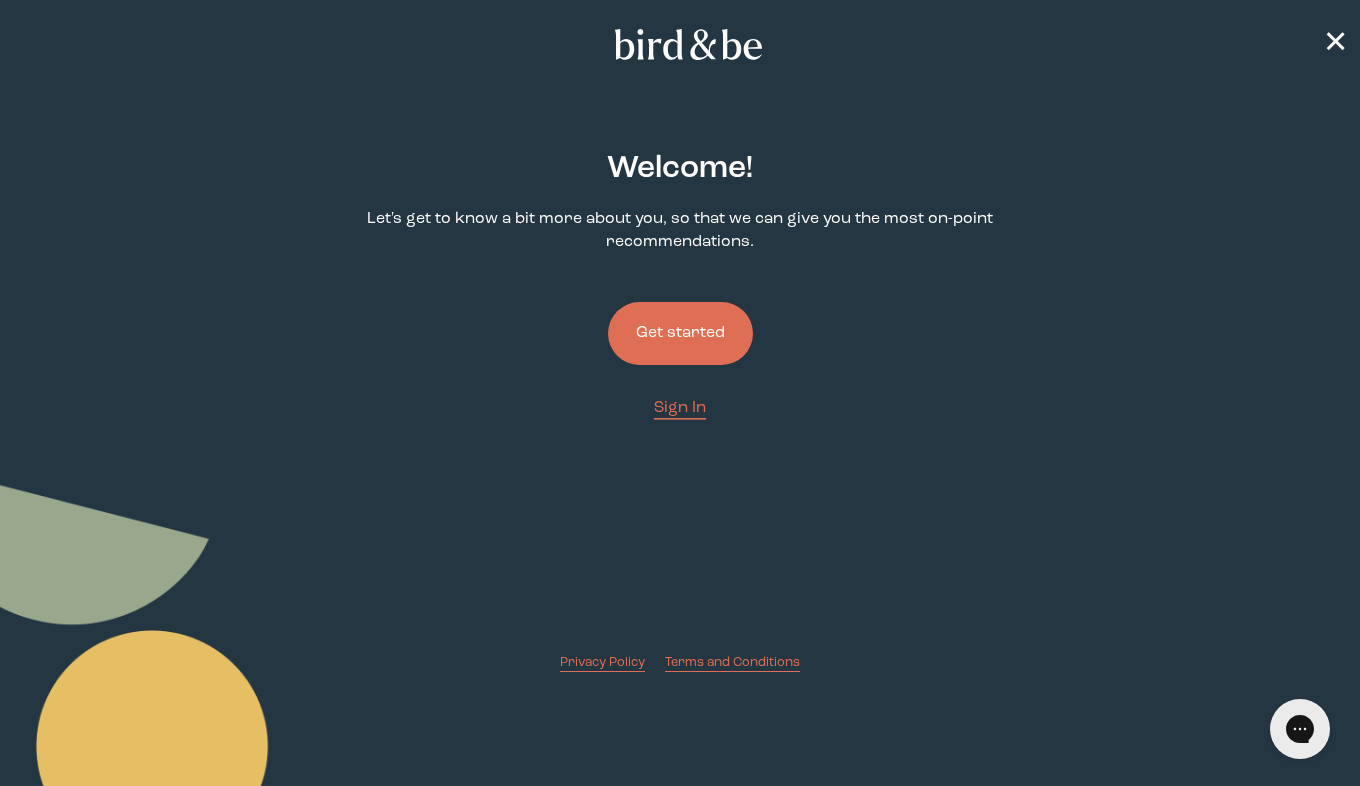 click on "Get started" at bounding box center [680, 333] 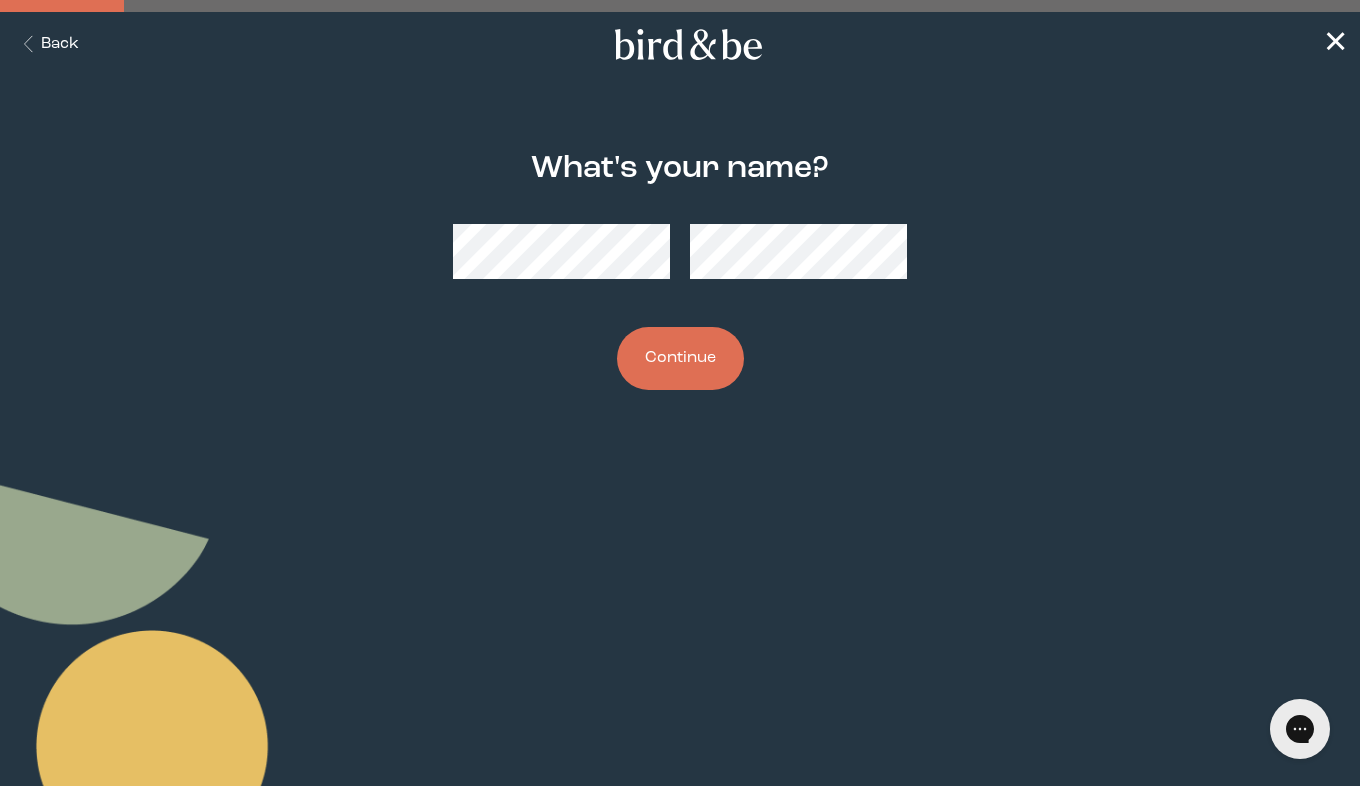 click on "What's your name? Continue" at bounding box center (680, 270) 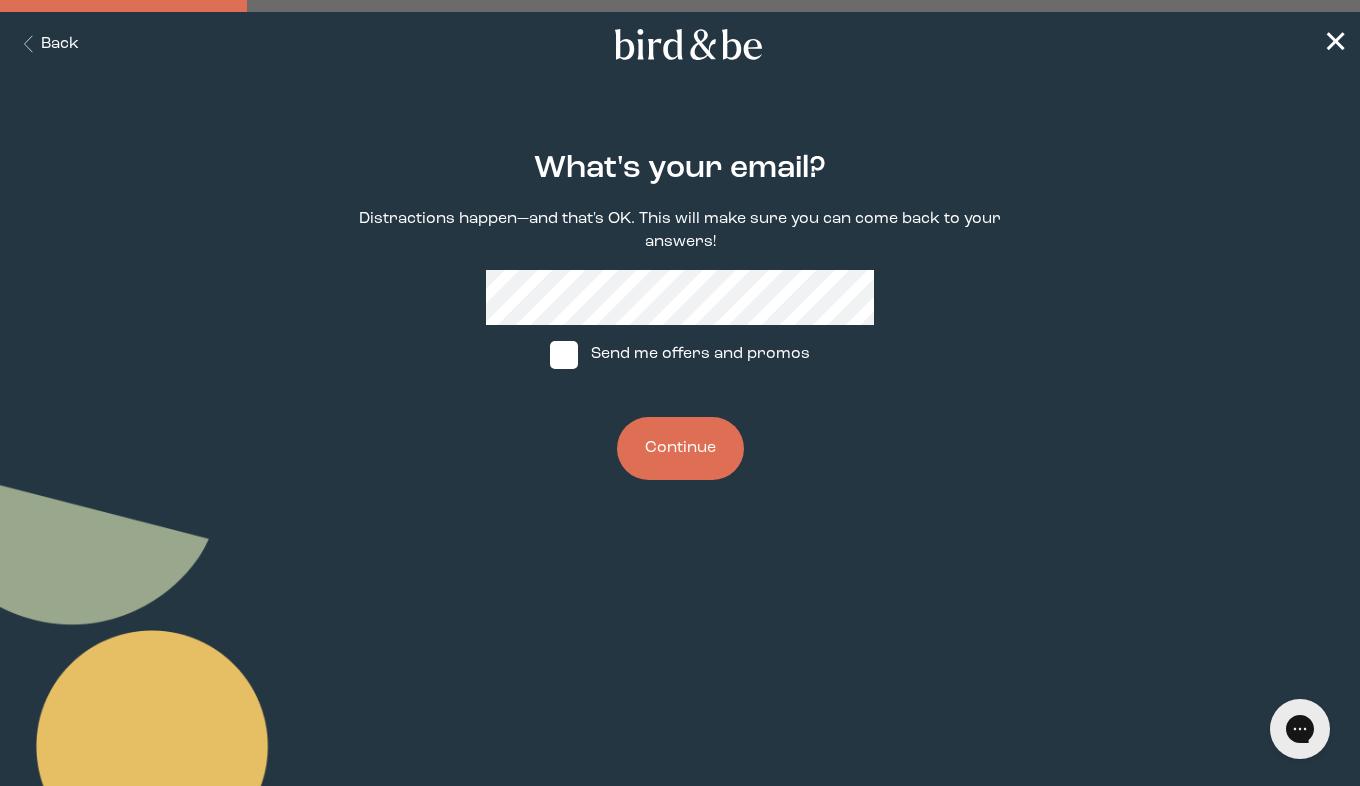 click at bounding box center (564, 355) 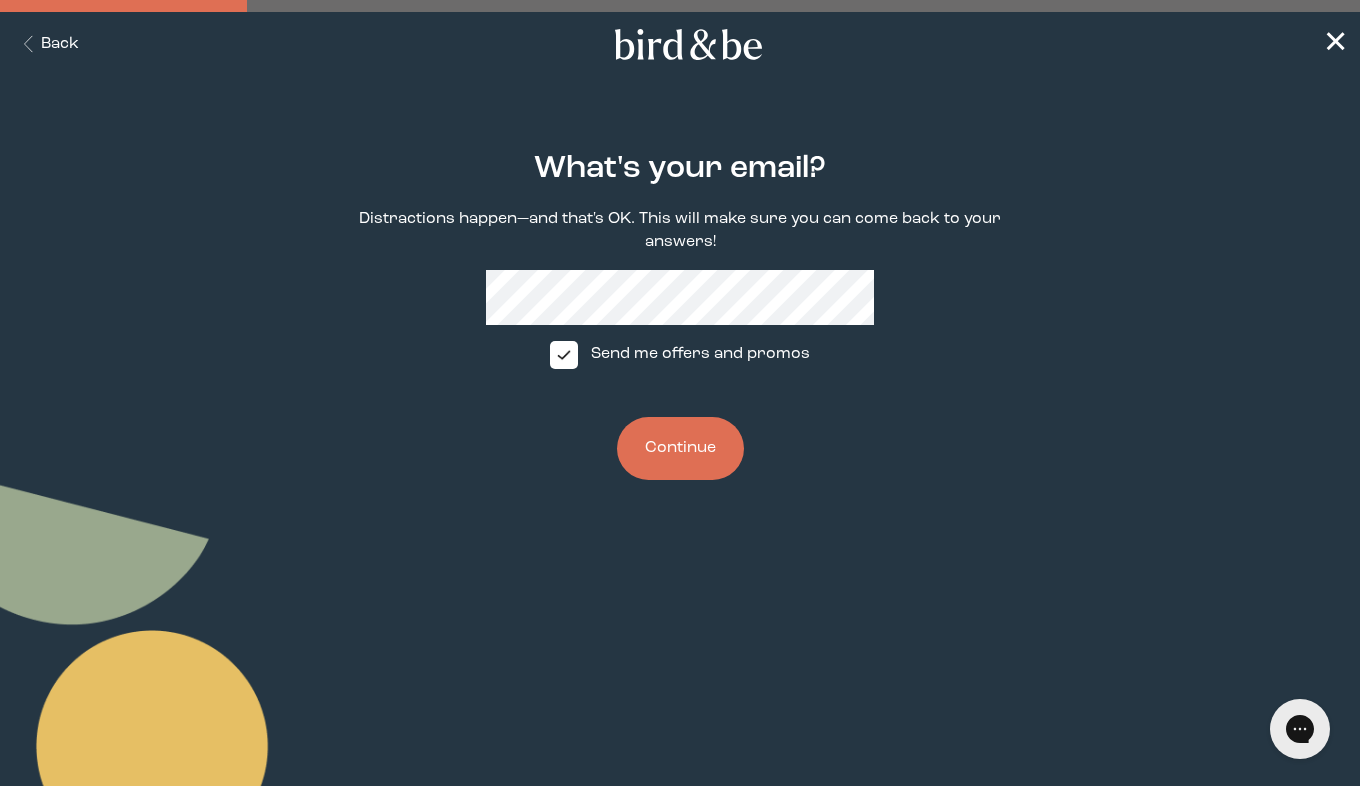 click on "Continue" at bounding box center (680, 448) 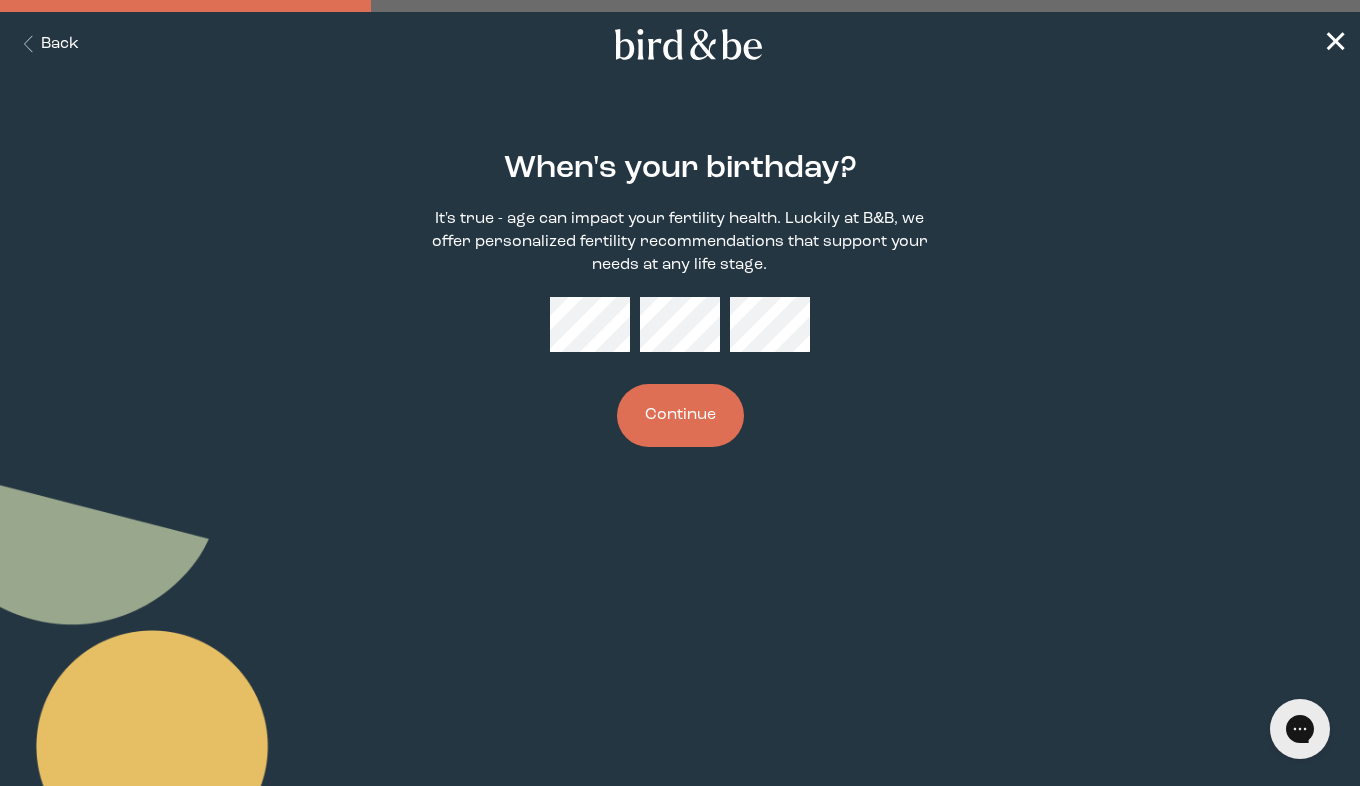click on "Continue" at bounding box center [680, 415] 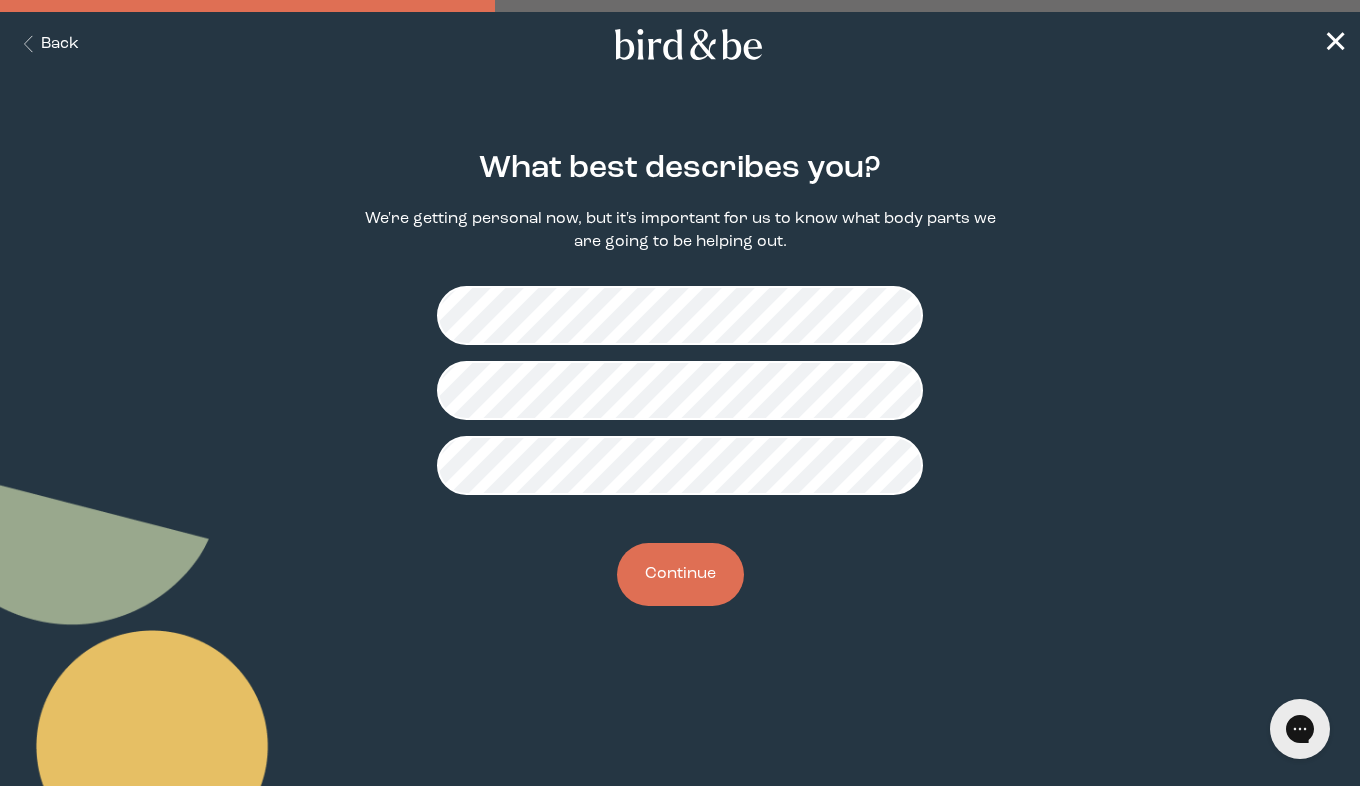 click on "Continue" at bounding box center [680, 574] 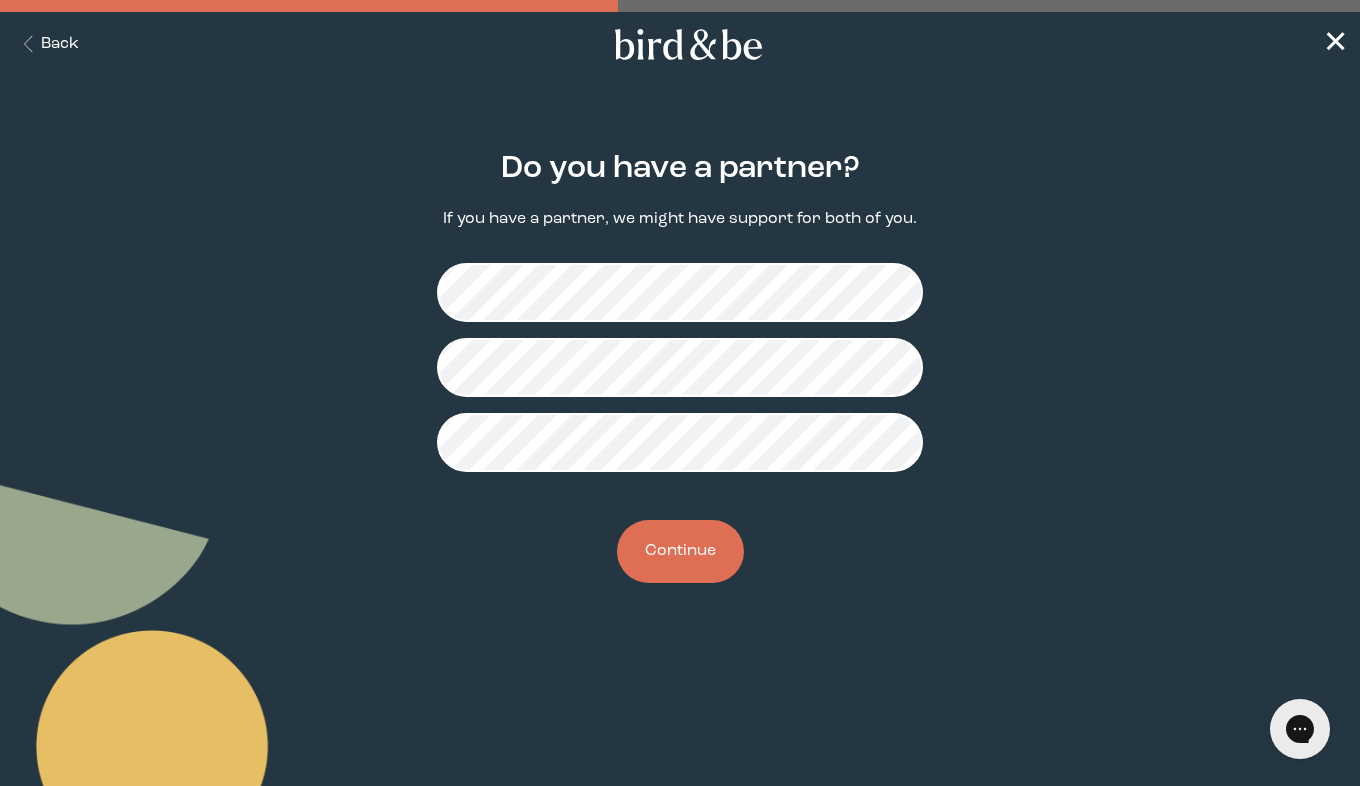 click on "Continue" at bounding box center [680, 551] 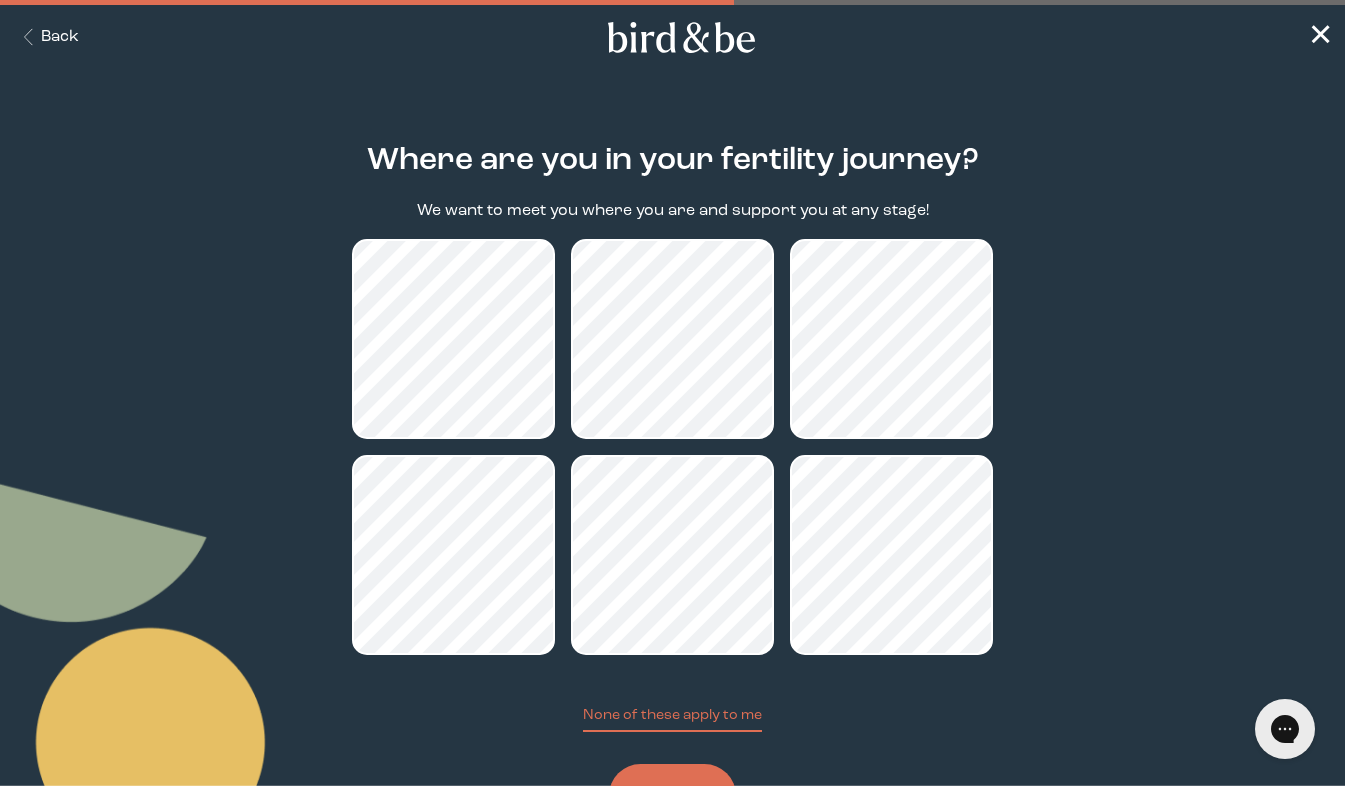 scroll, scrollTop: 97, scrollLeft: 0, axis: vertical 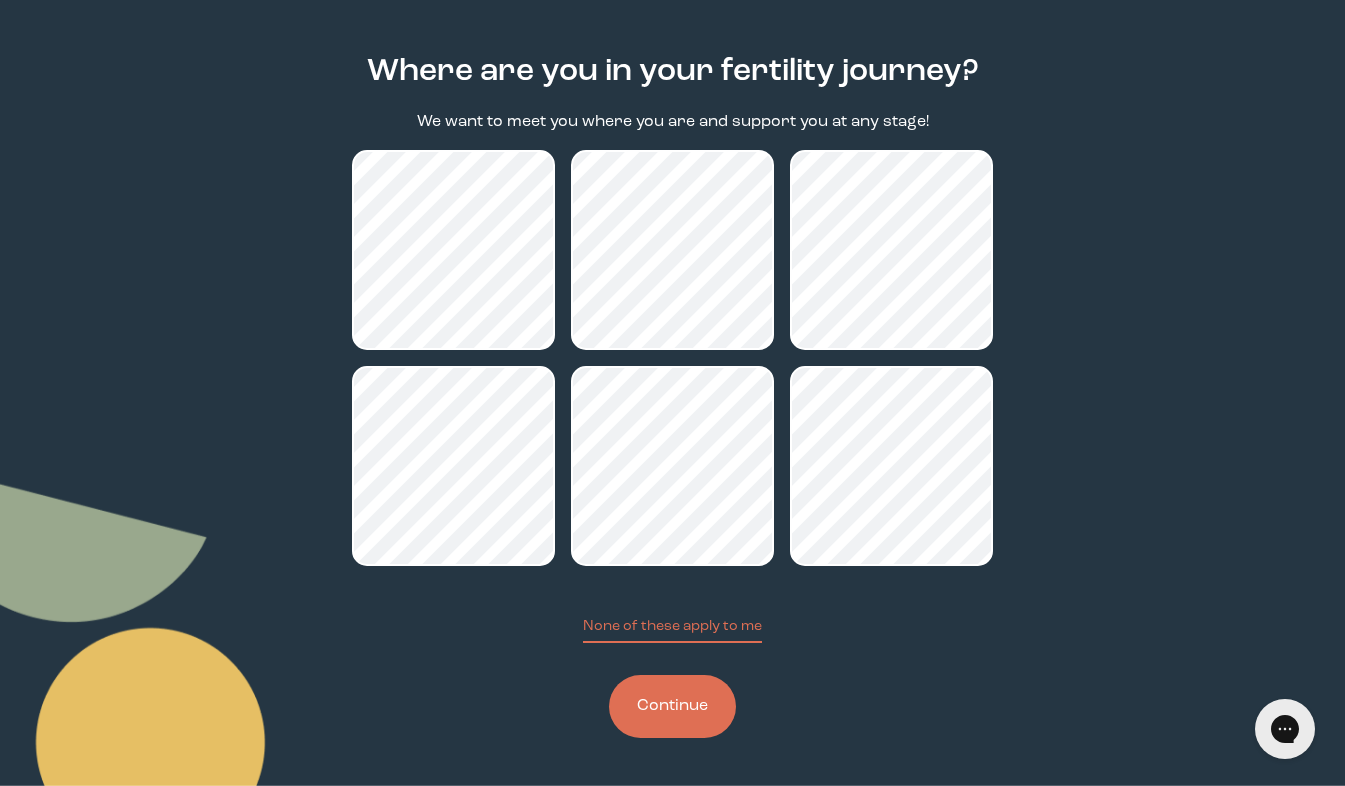 click on "Continue" at bounding box center (672, 706) 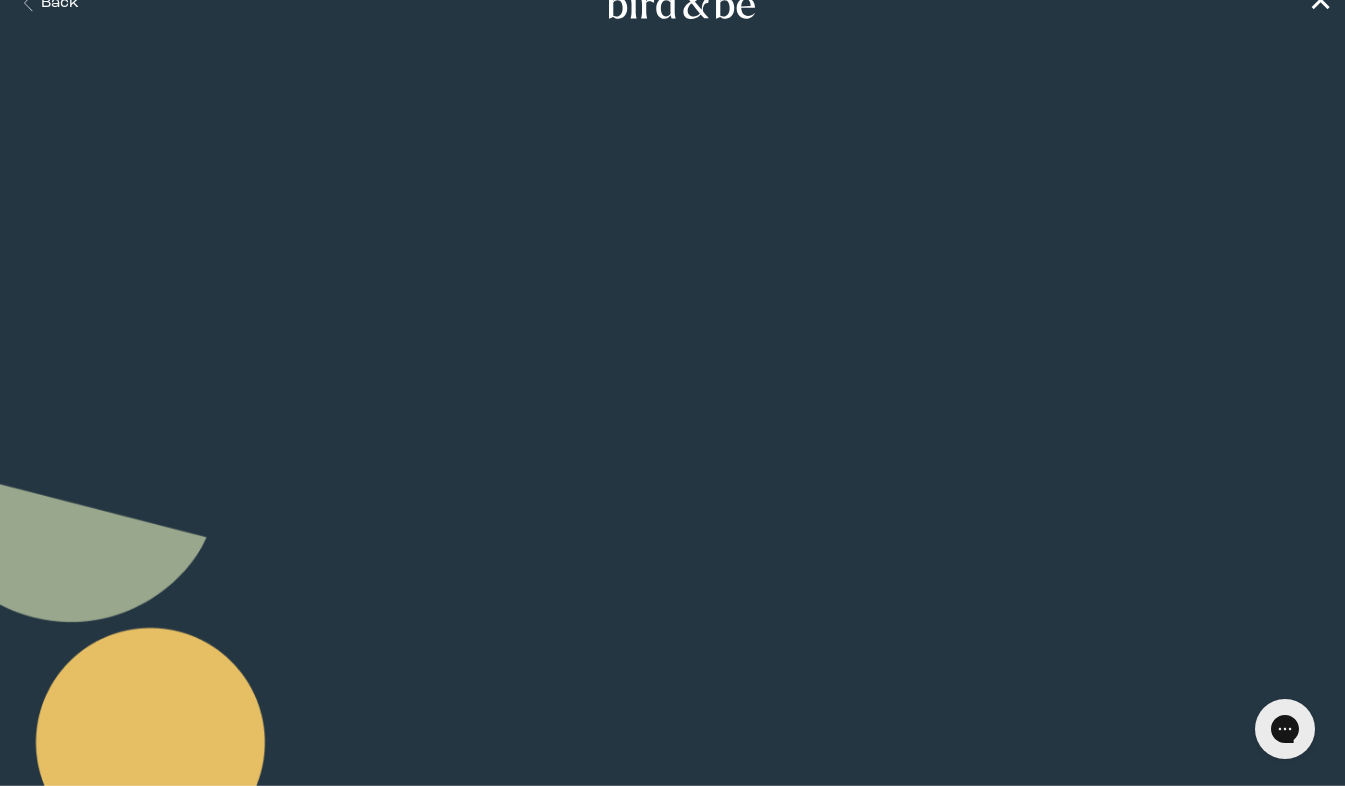 scroll, scrollTop: 0, scrollLeft: 0, axis: both 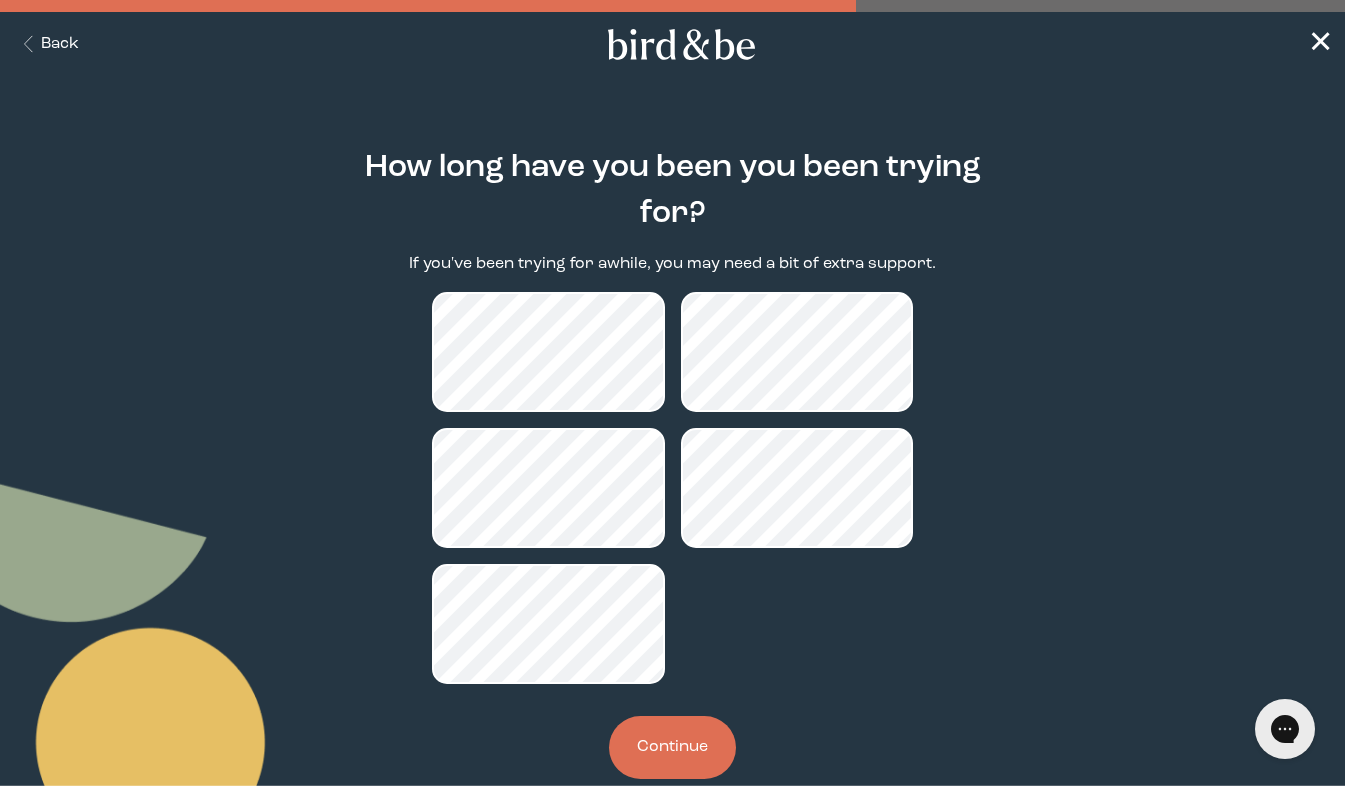 click on "Continue" at bounding box center [672, 747] 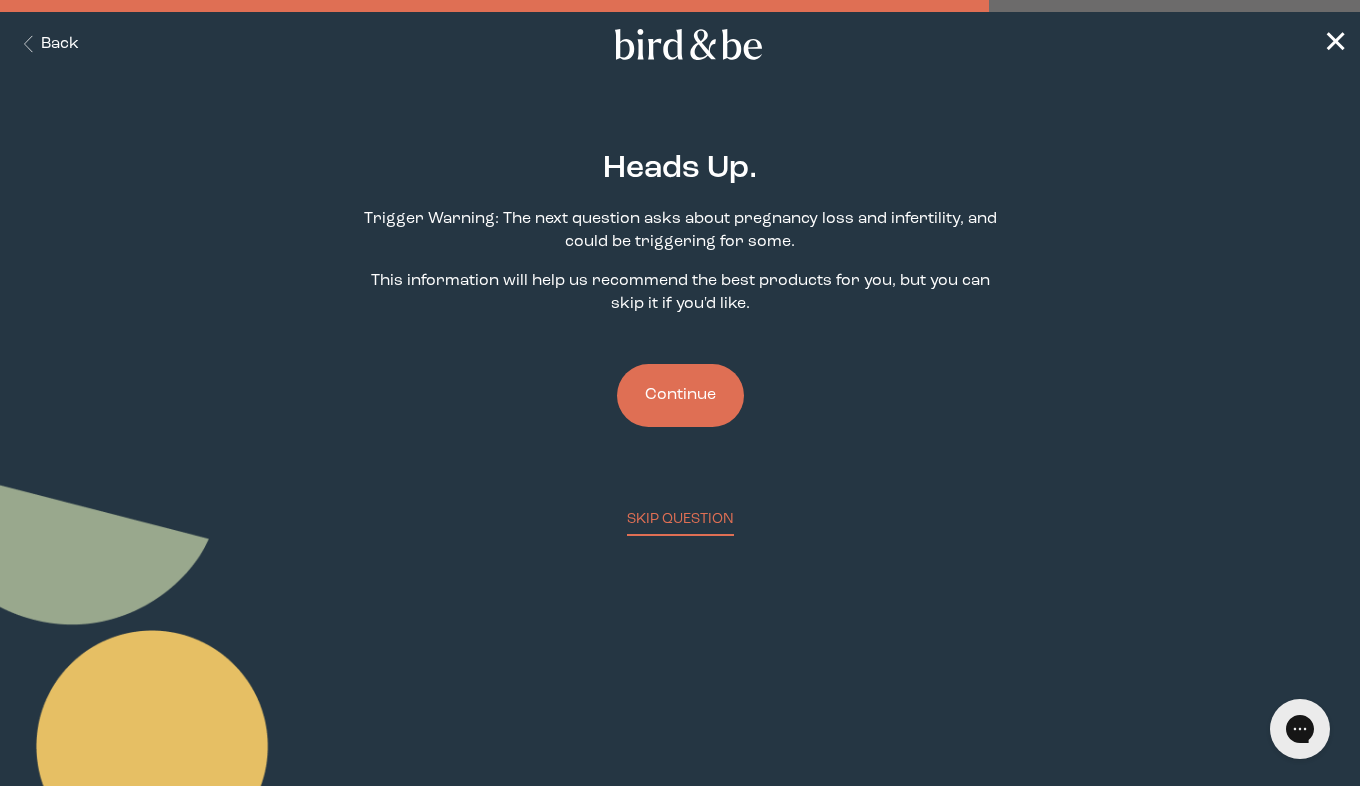 click on "Continue" at bounding box center [680, 395] 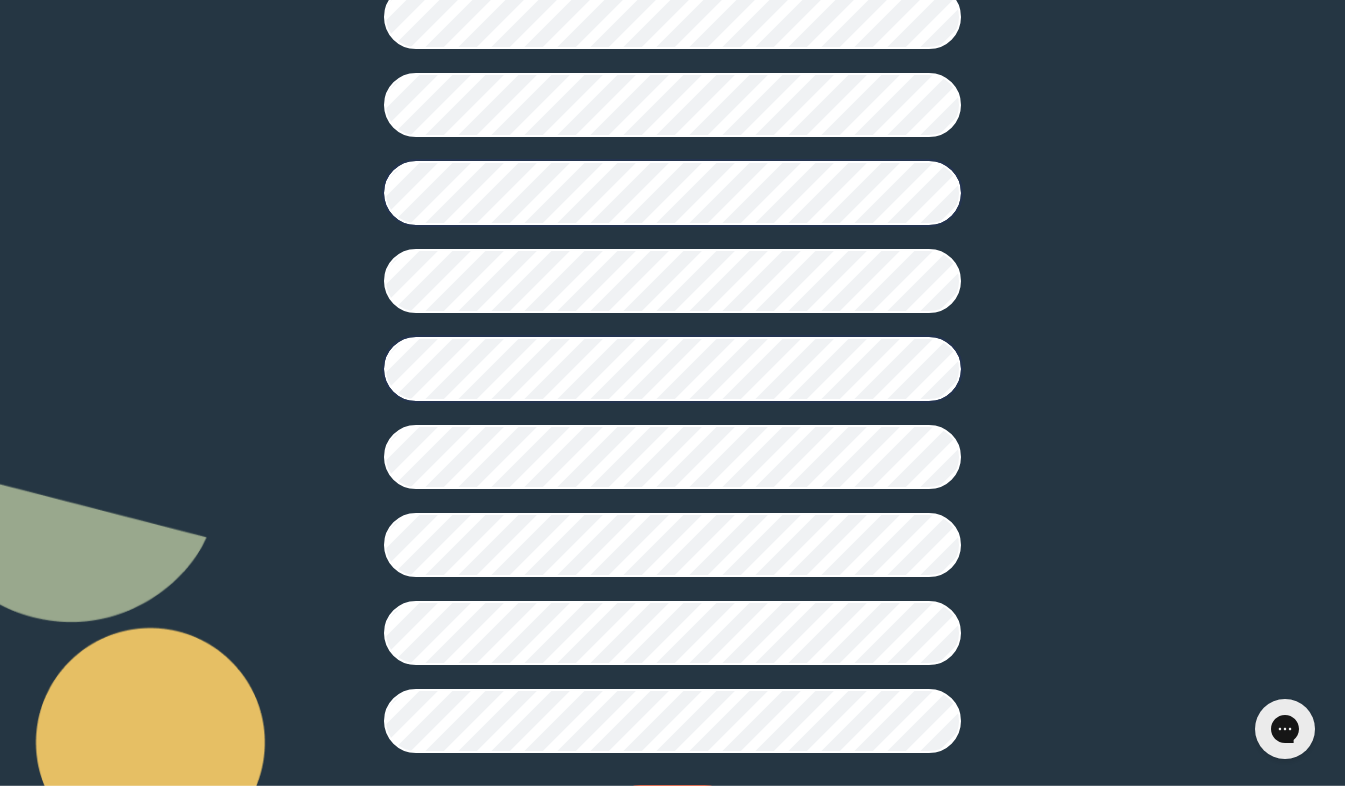 scroll, scrollTop: 355, scrollLeft: 0, axis: vertical 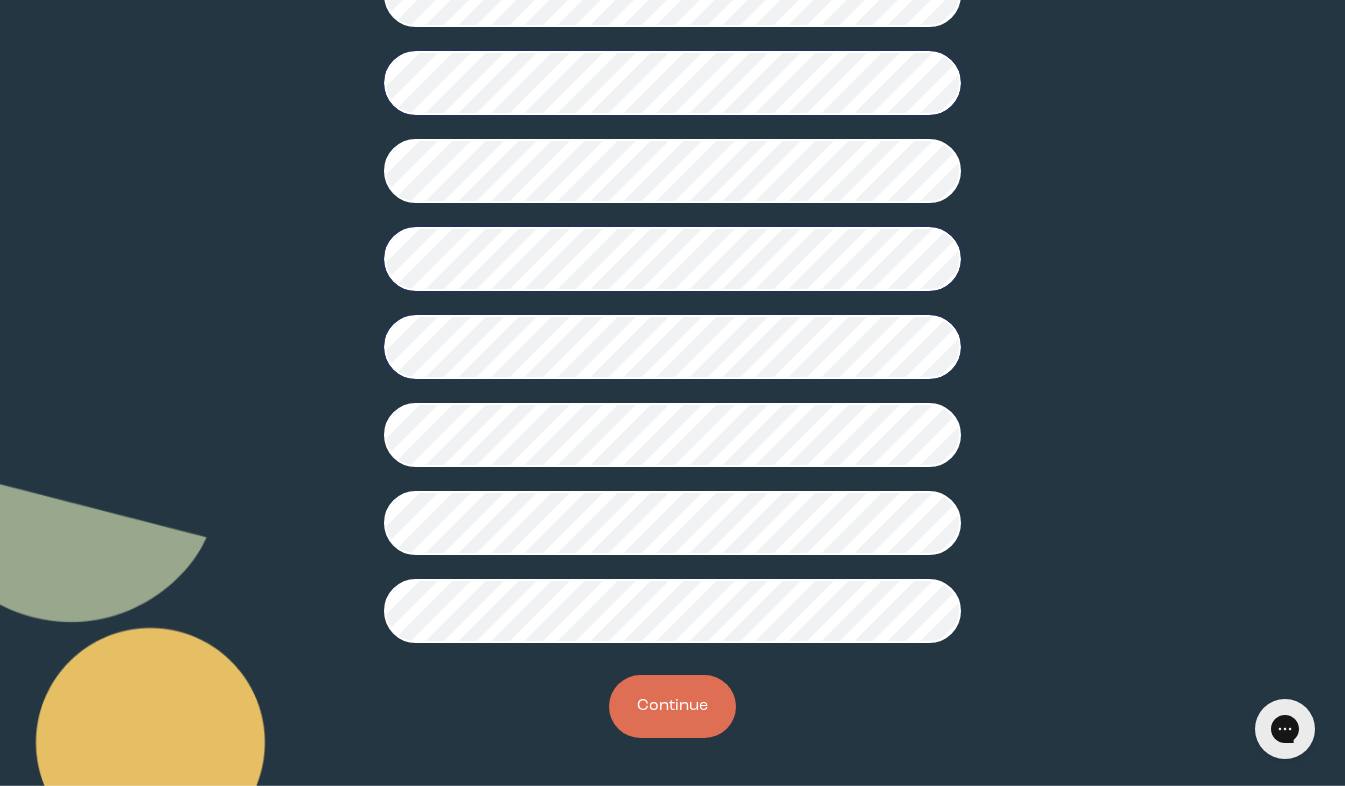 click on "Continue" at bounding box center (672, 706) 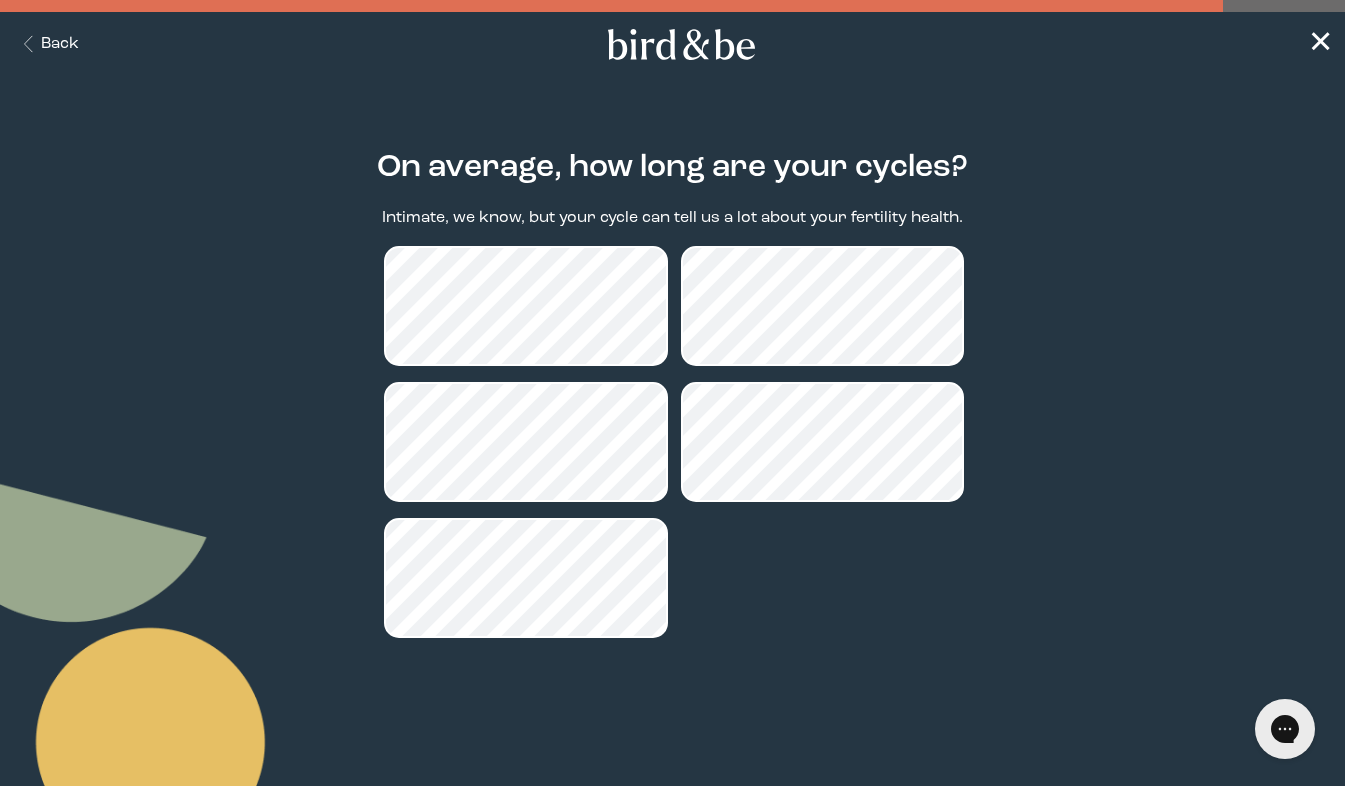scroll, scrollTop: 0, scrollLeft: 0, axis: both 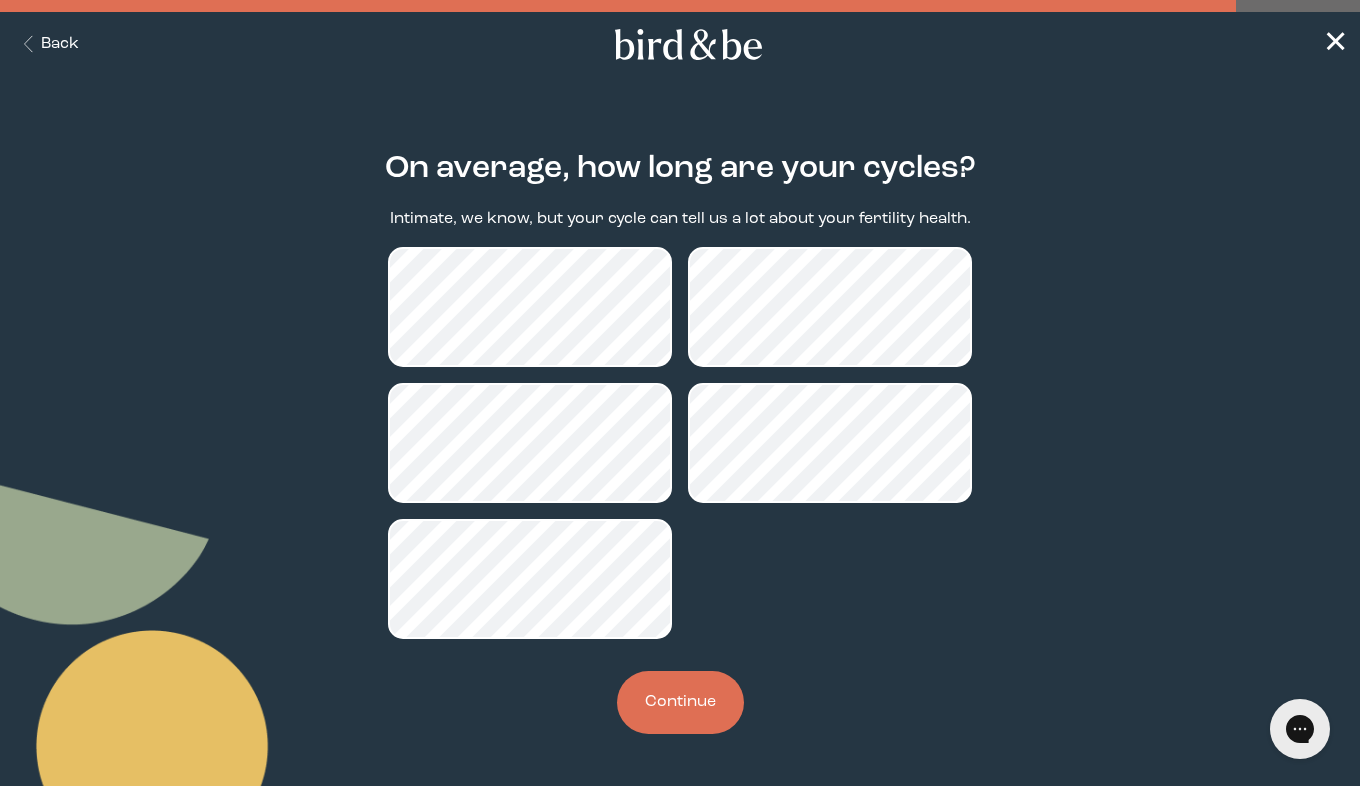 click on "Continue" at bounding box center [680, 702] 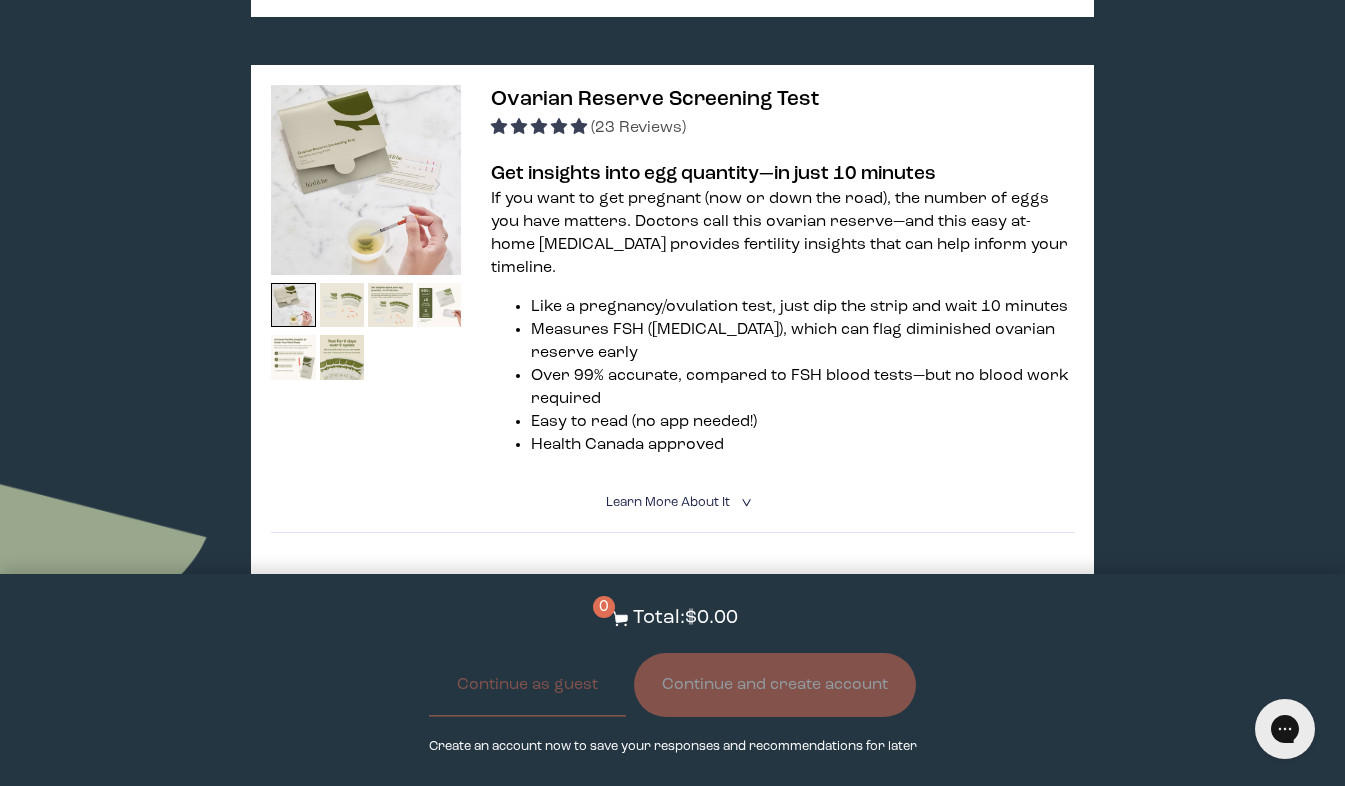 scroll, scrollTop: 3783, scrollLeft: 0, axis: vertical 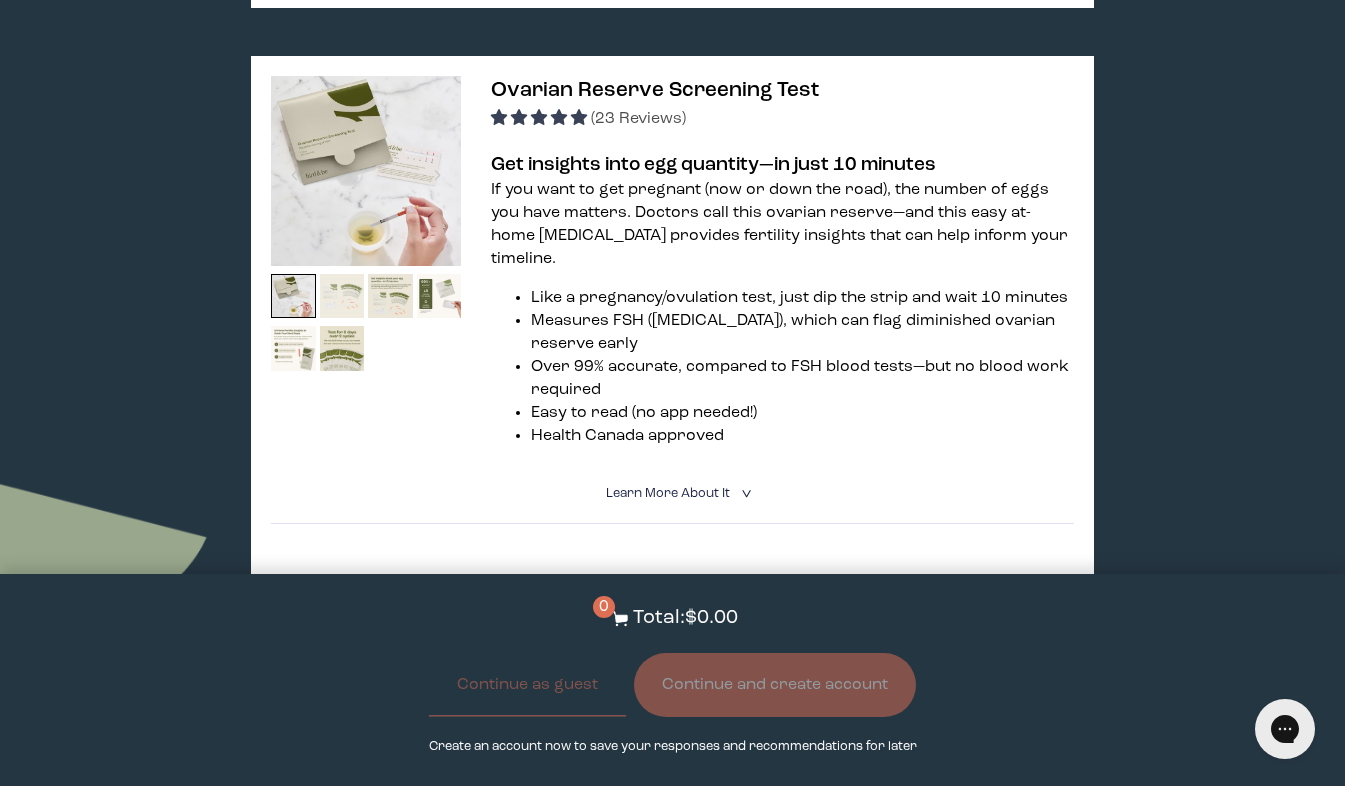 click at bounding box center [342, 296] 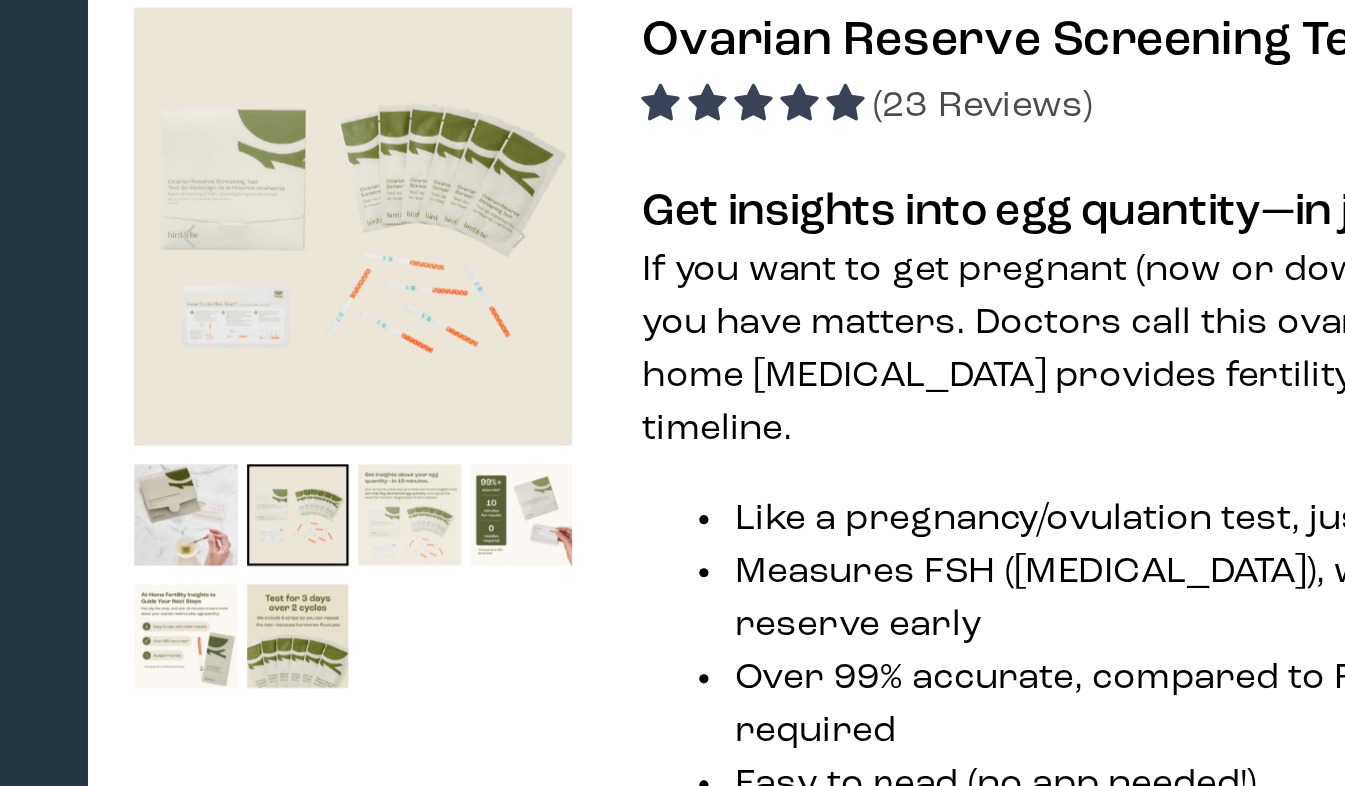 click at bounding box center [390, 296] 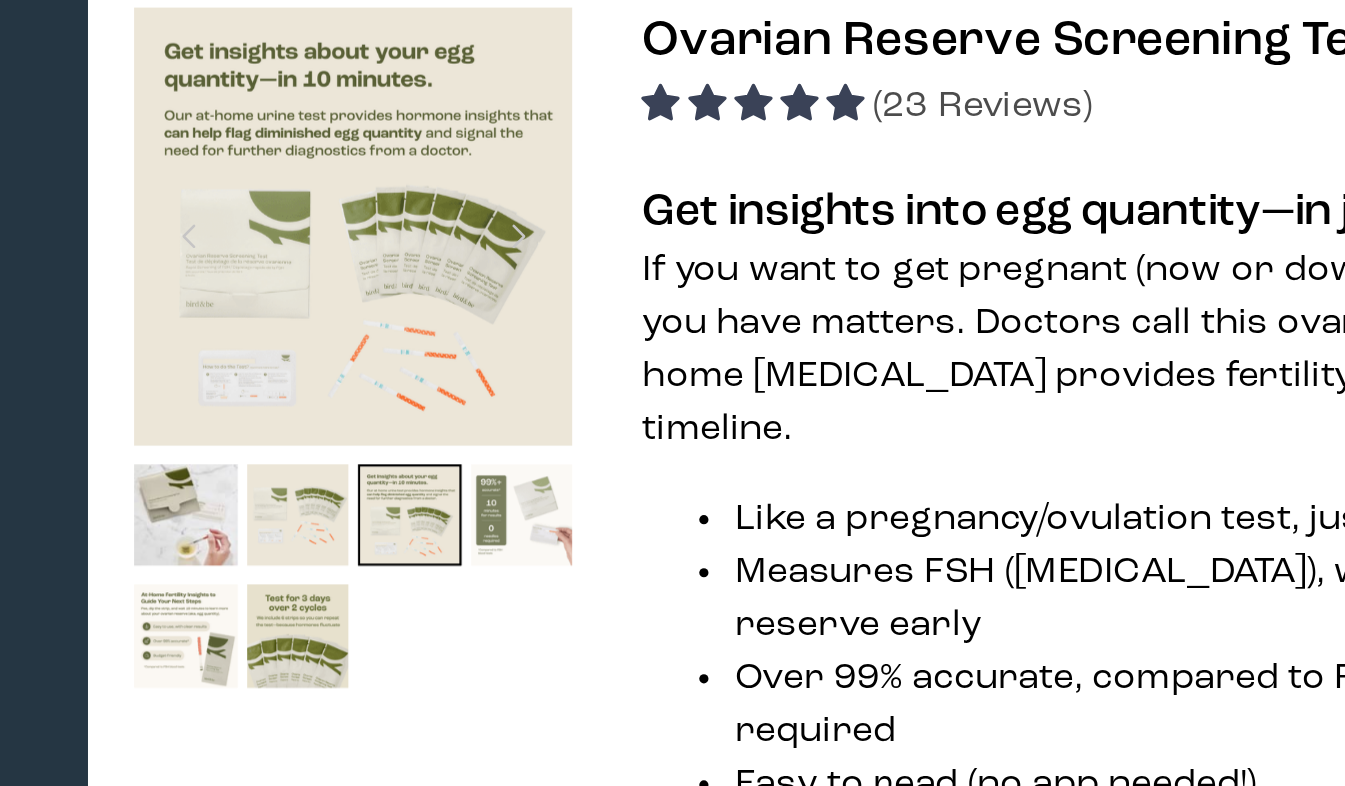 click at bounding box center (439, 296) 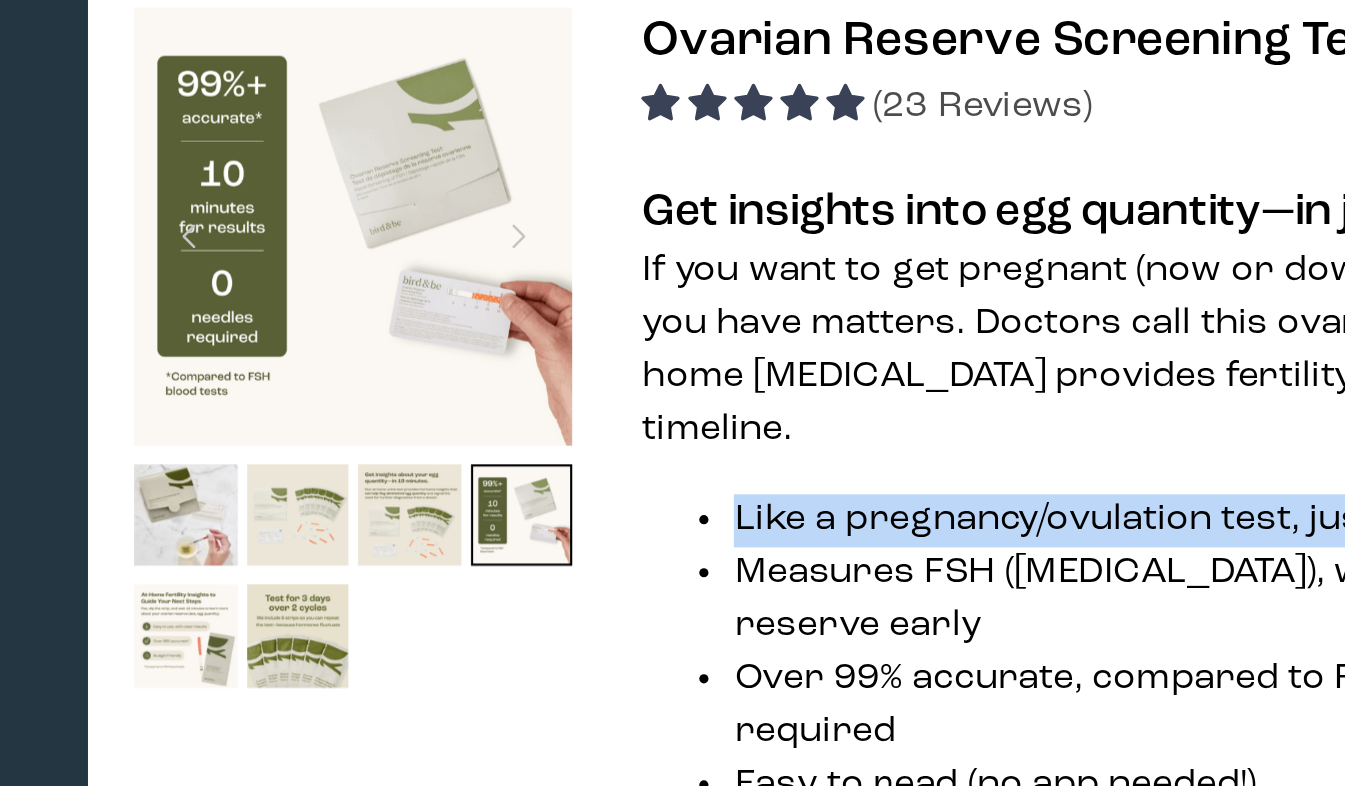 drag, startPoint x: 494, startPoint y: 217, endPoint x: 499, endPoint y: 240, distance: 23.537205 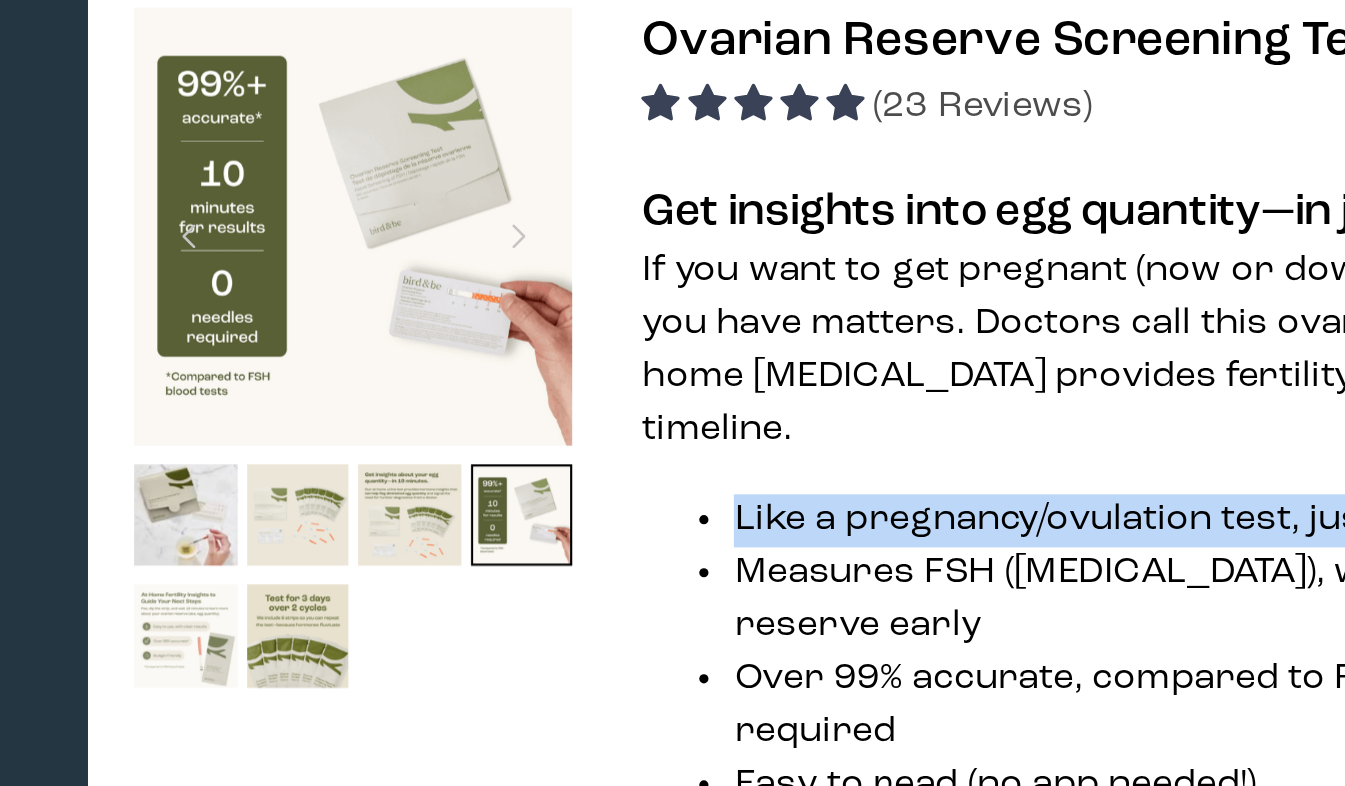click at bounding box center (293, 348) 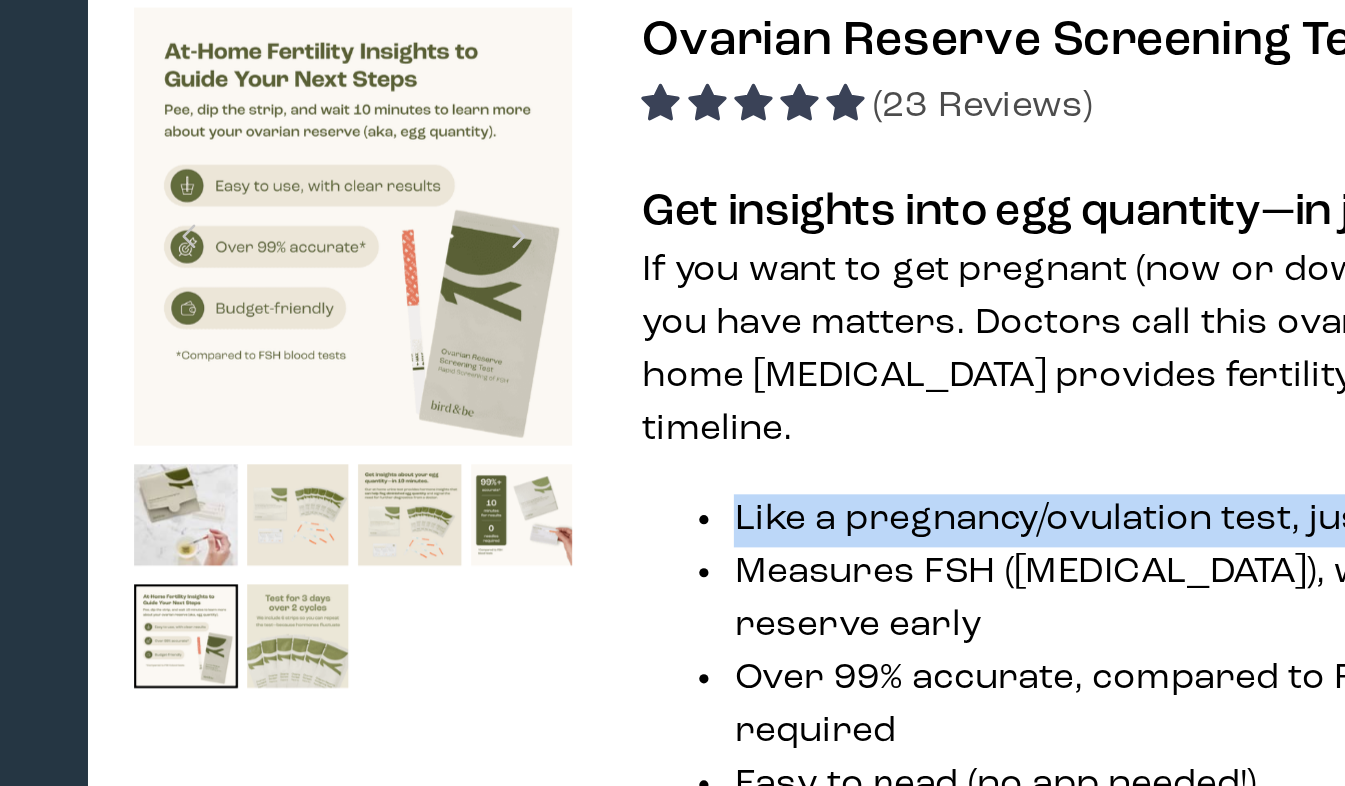 click at bounding box center (342, 348) 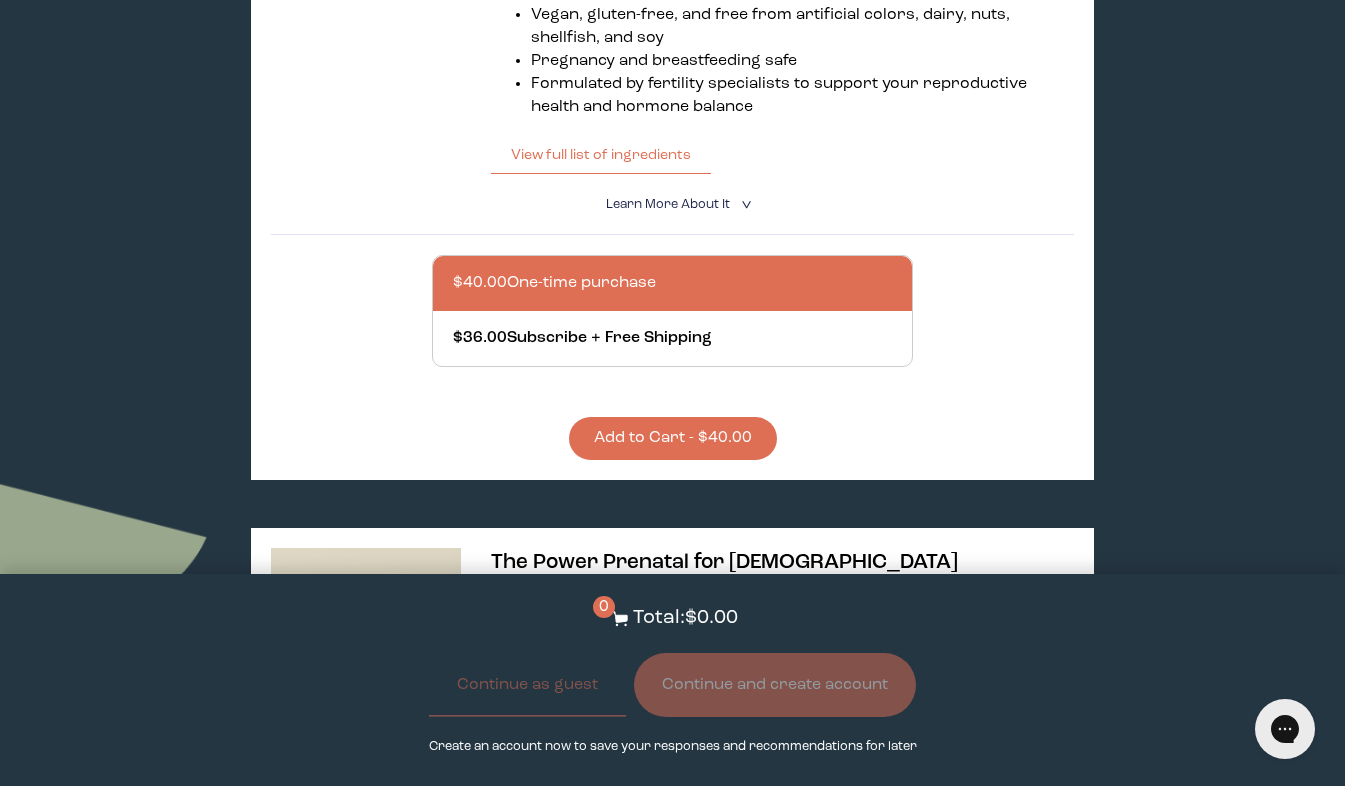 scroll, scrollTop: 835, scrollLeft: 0, axis: vertical 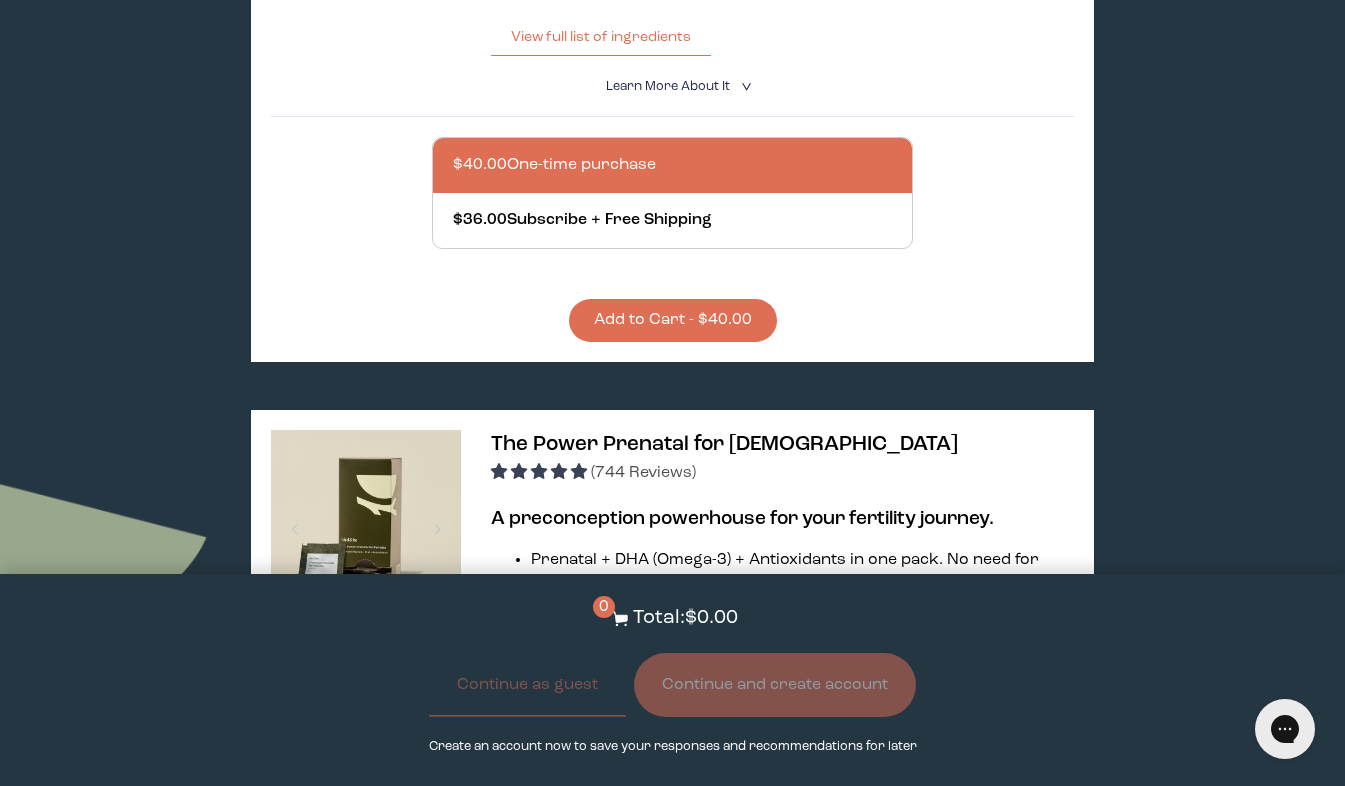 click on "Add to Cart - $40.00" at bounding box center (673, 320) 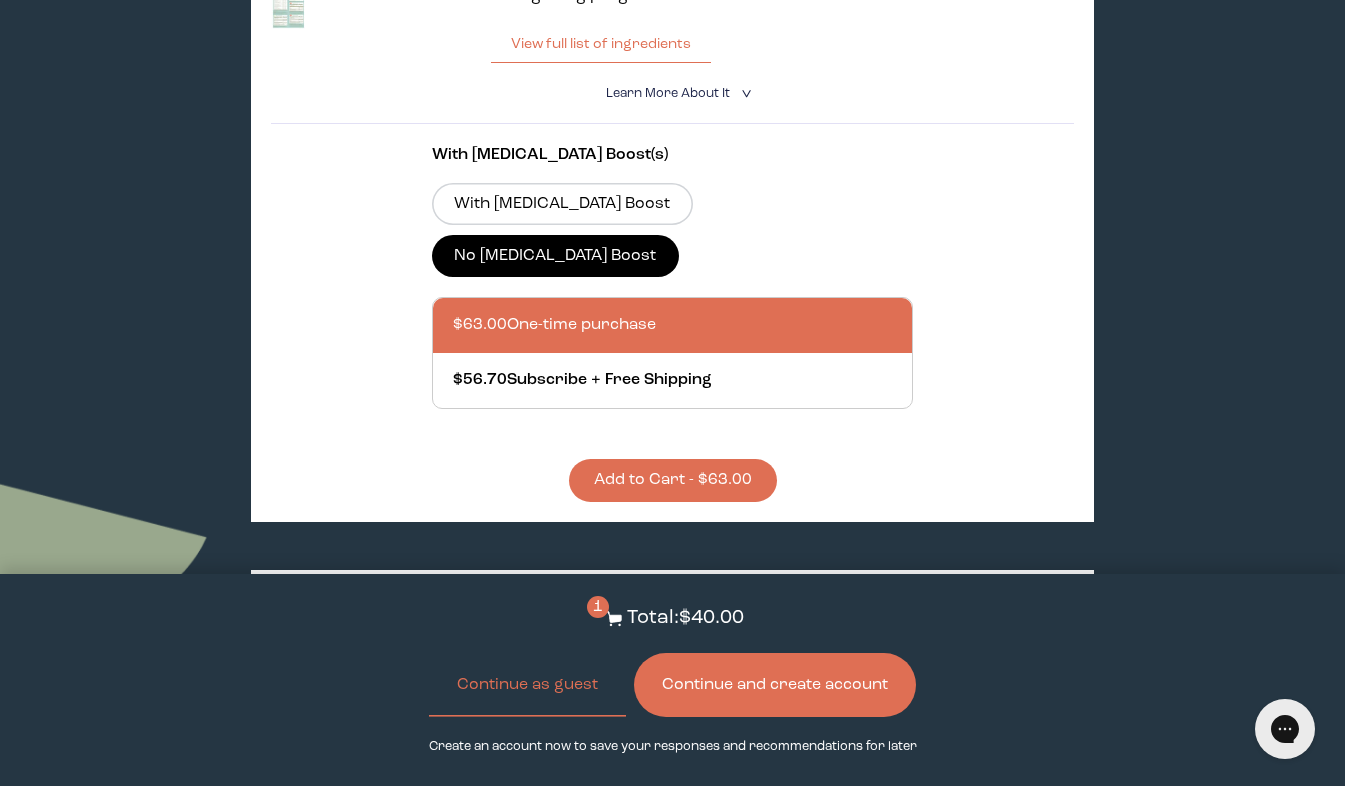 scroll, scrollTop: 1596, scrollLeft: 0, axis: vertical 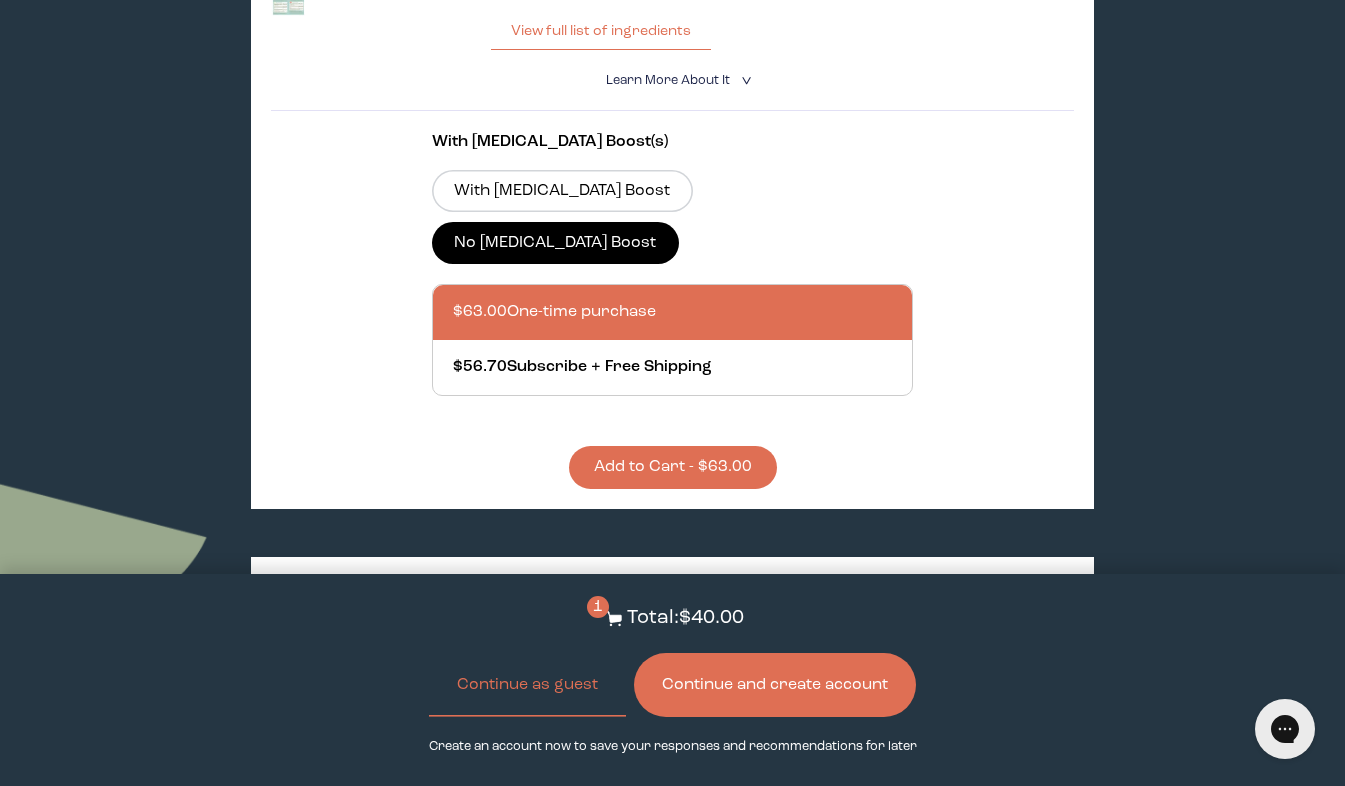 click on "Add to Cart - $63.00" at bounding box center [673, 467] 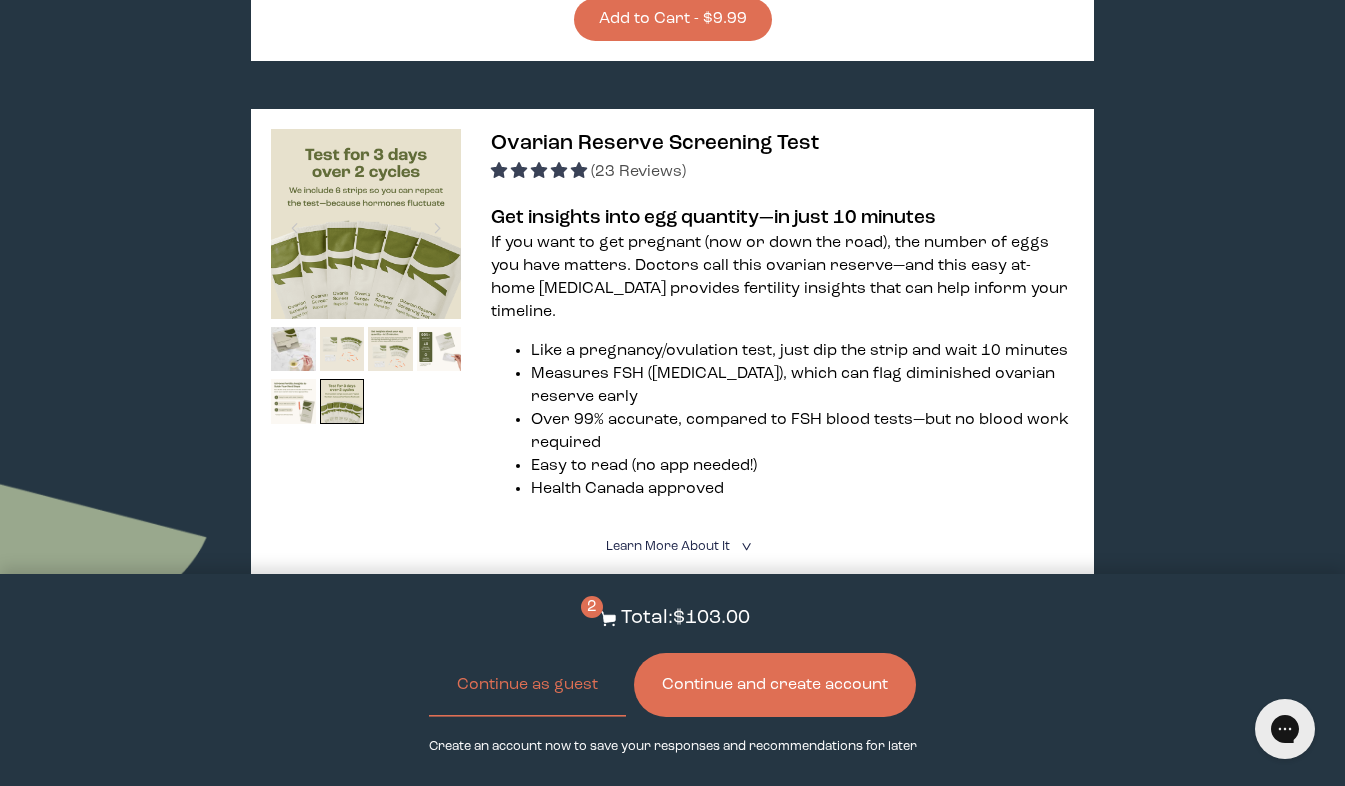 scroll, scrollTop: 3735, scrollLeft: 0, axis: vertical 